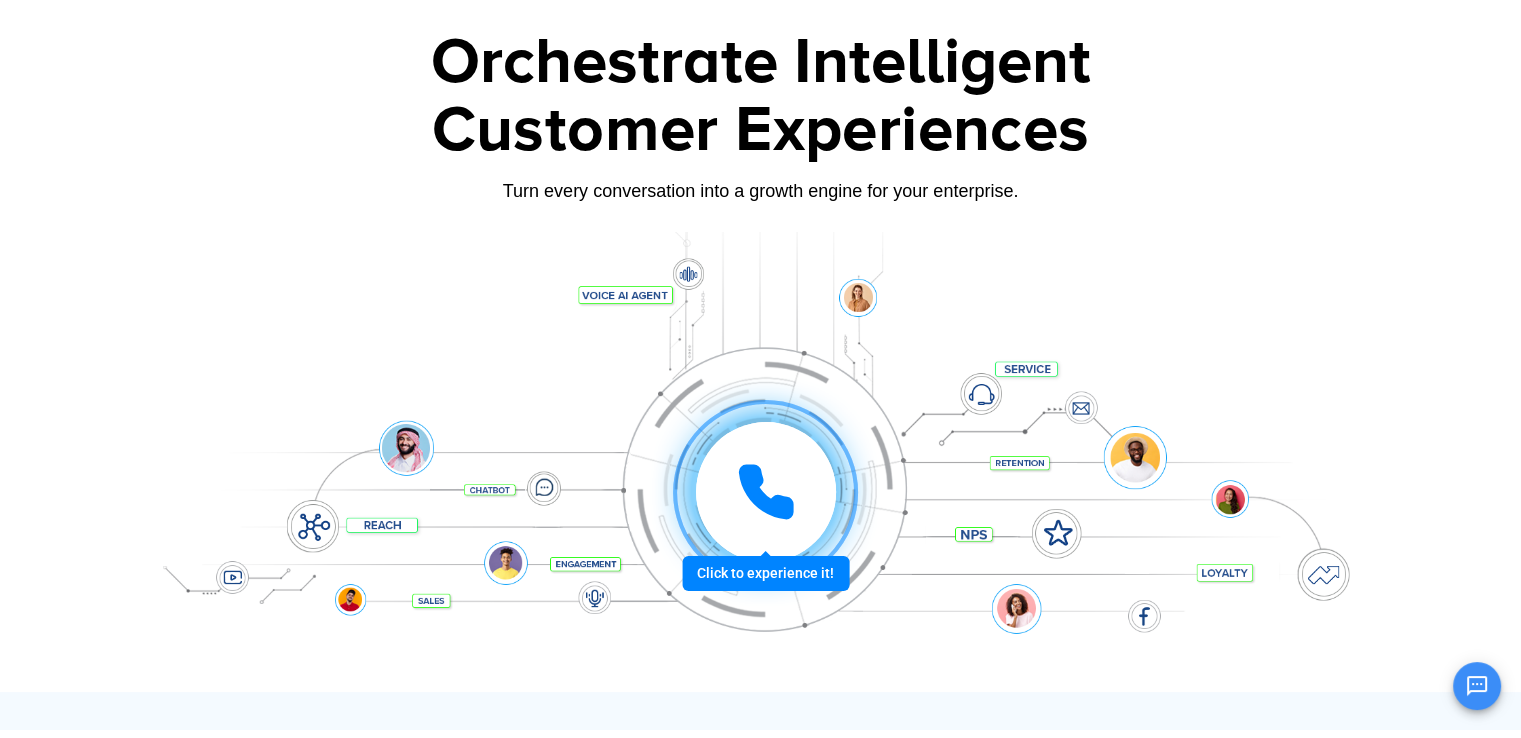 scroll, scrollTop: 0, scrollLeft: 0, axis: both 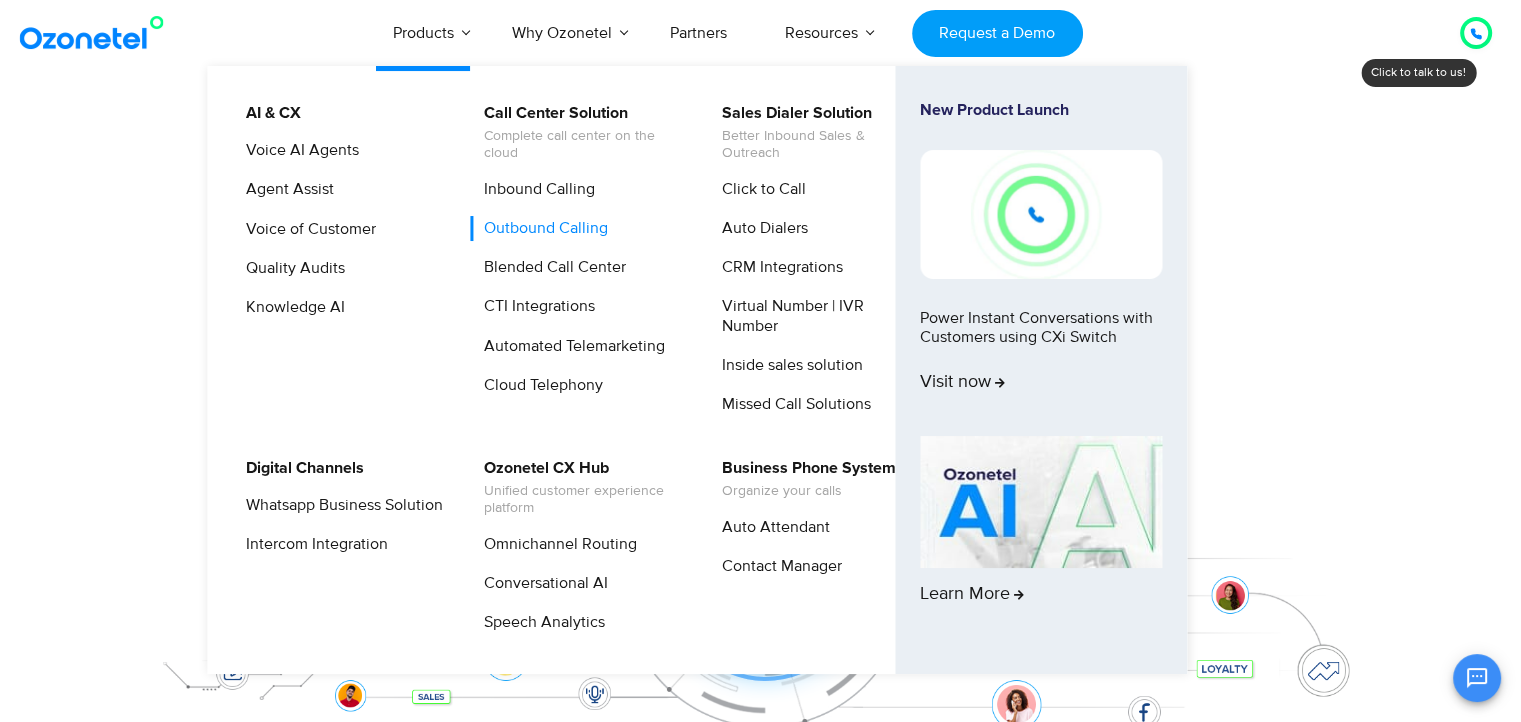 click on "Outbound Calling" at bounding box center (541, 228) 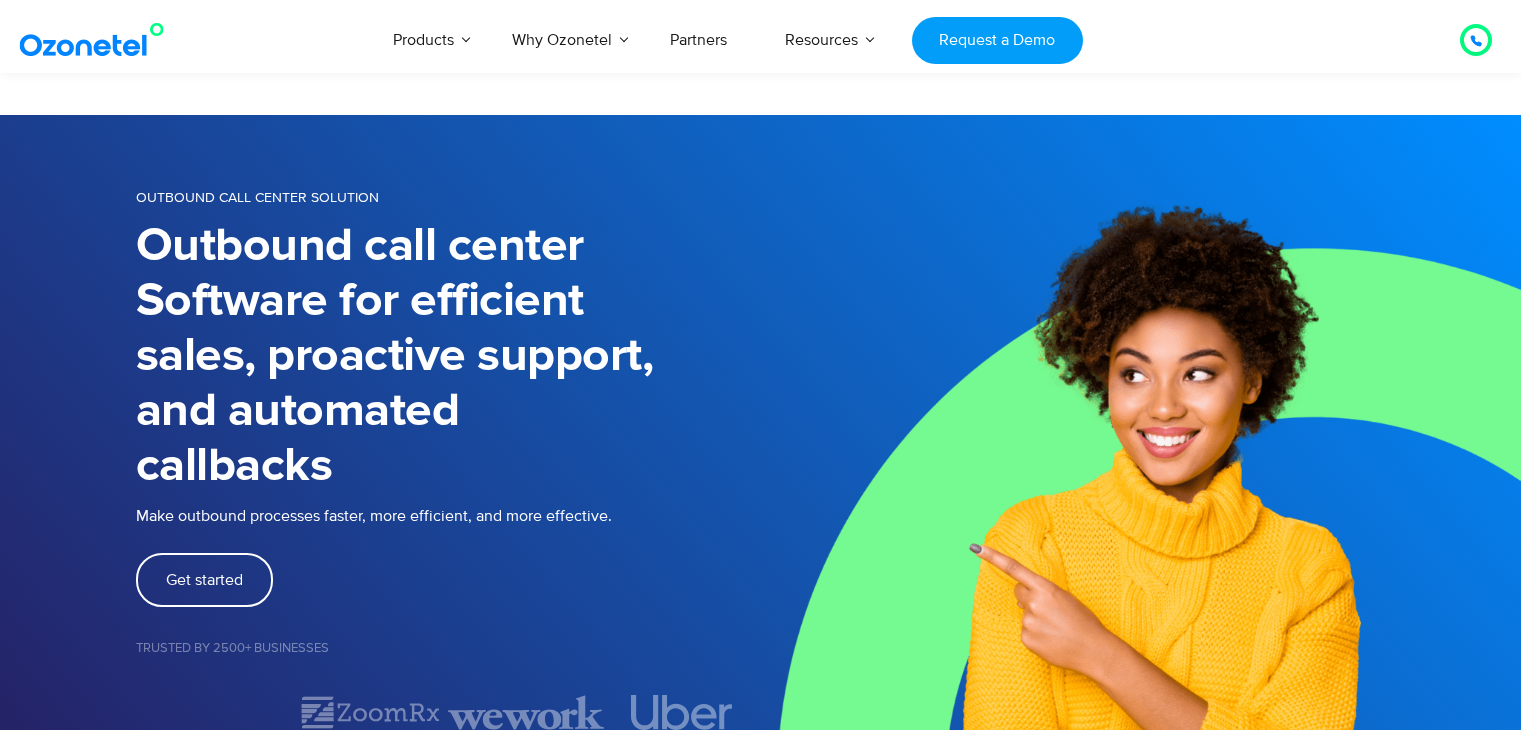 scroll, scrollTop: 400, scrollLeft: 0, axis: vertical 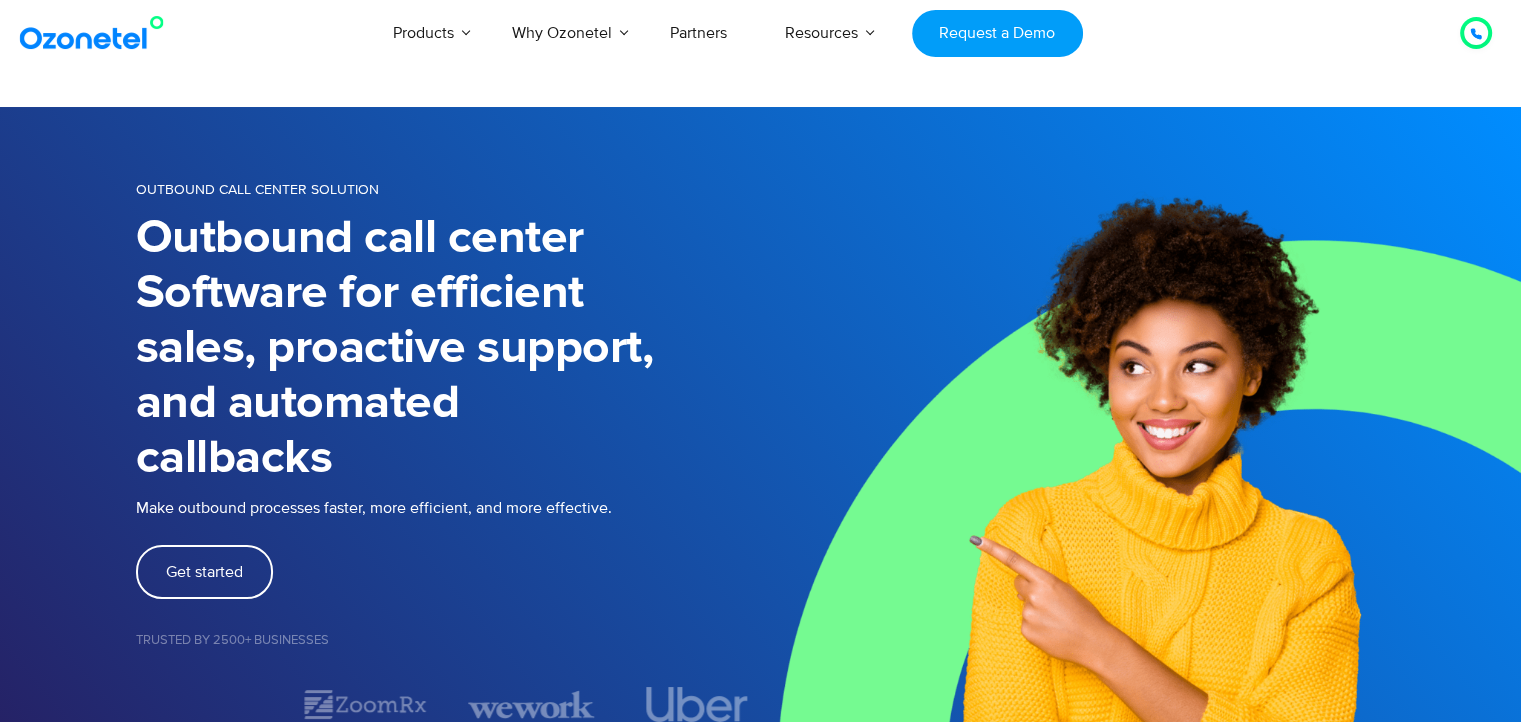 click at bounding box center [1476, 33] 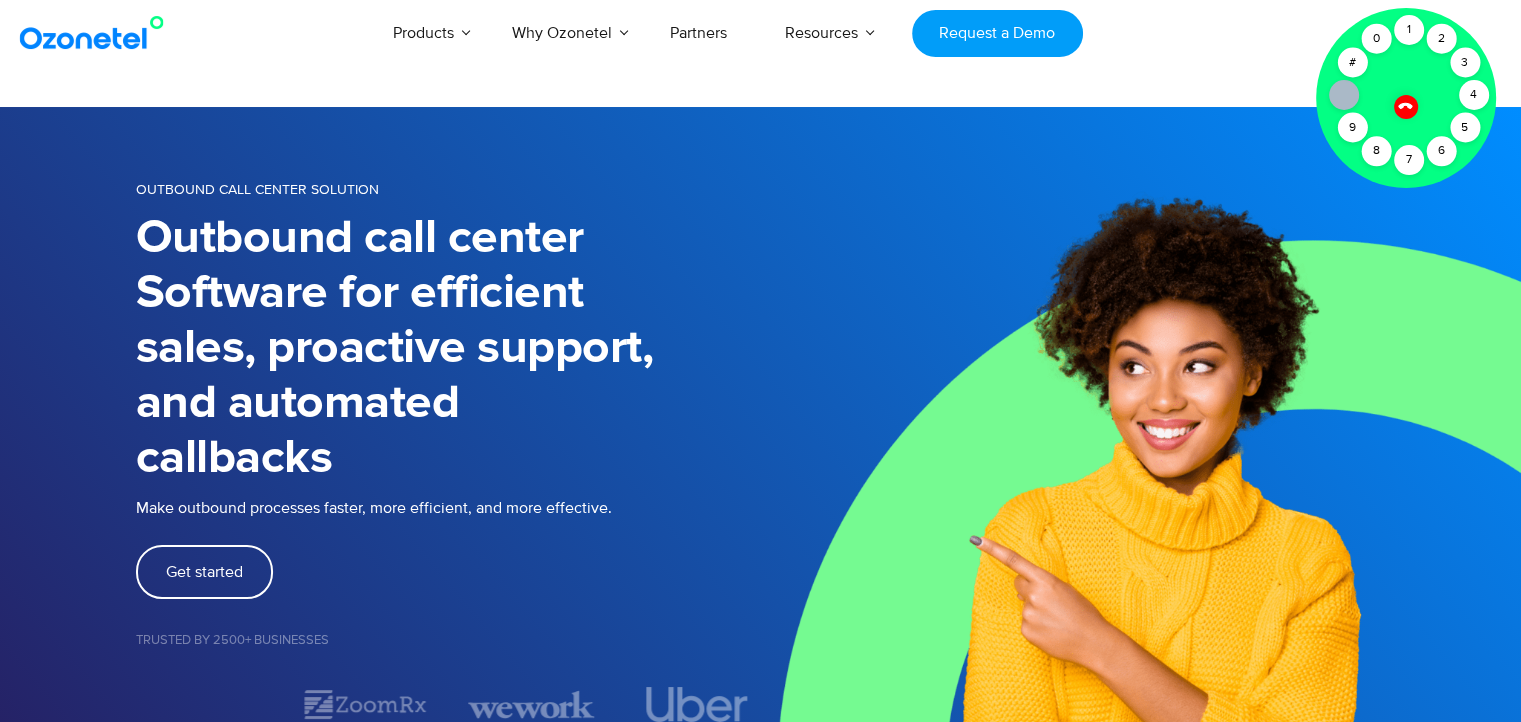 click 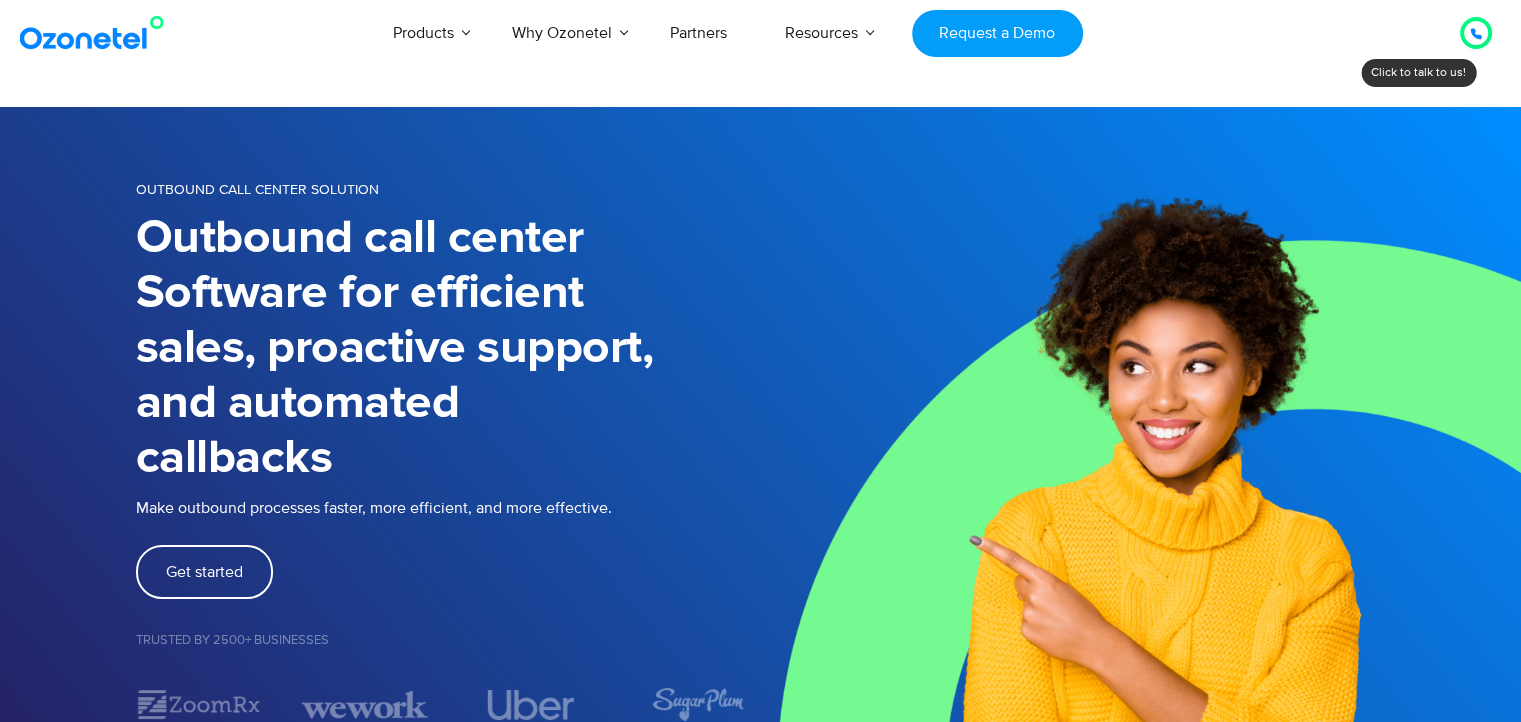 click 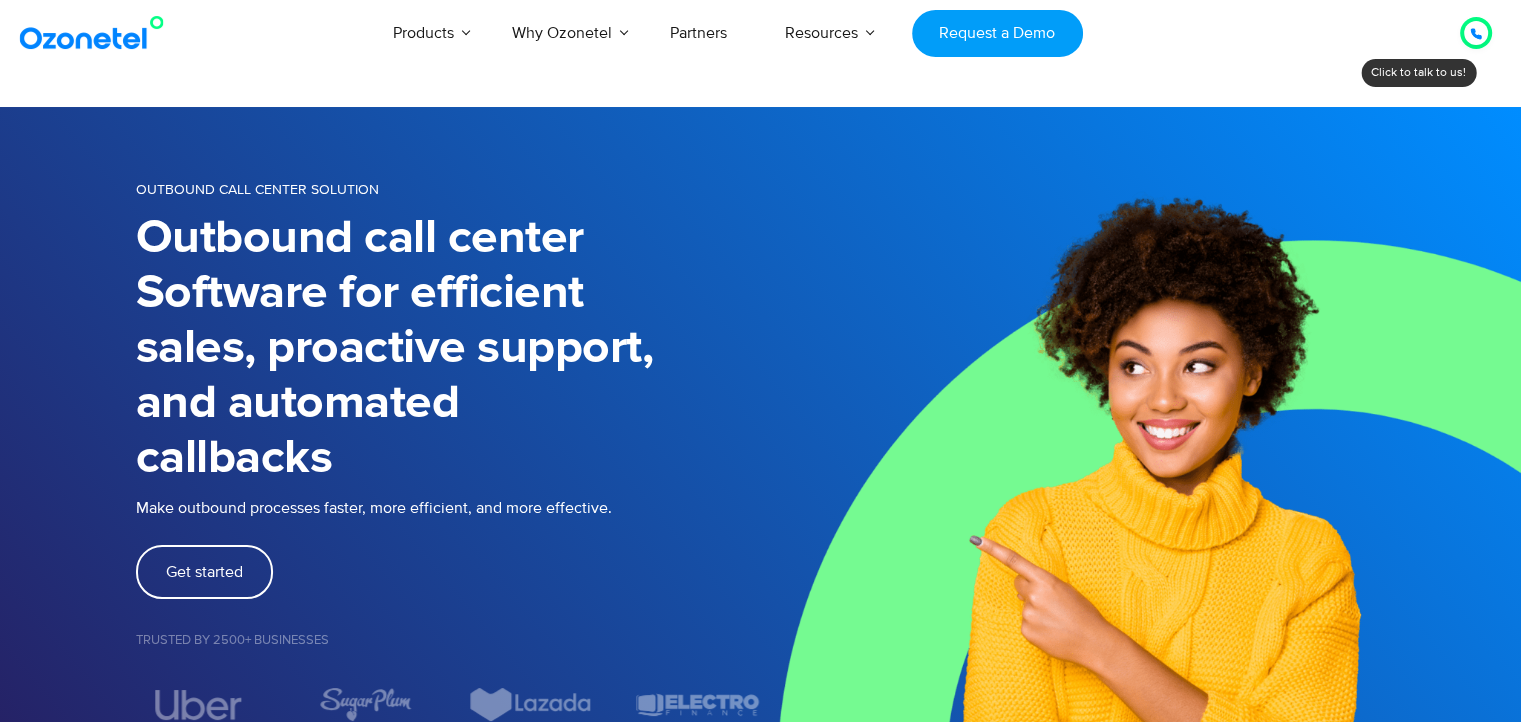 click on "USA : +1-408-440-54451-408-440-5445
INDIA : 1800-123-150150
Click to talk to us!
Call ended
1 2 3 4 5 6 7 8 9 # 0
Products
AI & CX
Voice AI Agents
Agent Assist
Voice of Customer" at bounding box center [760, 4028] 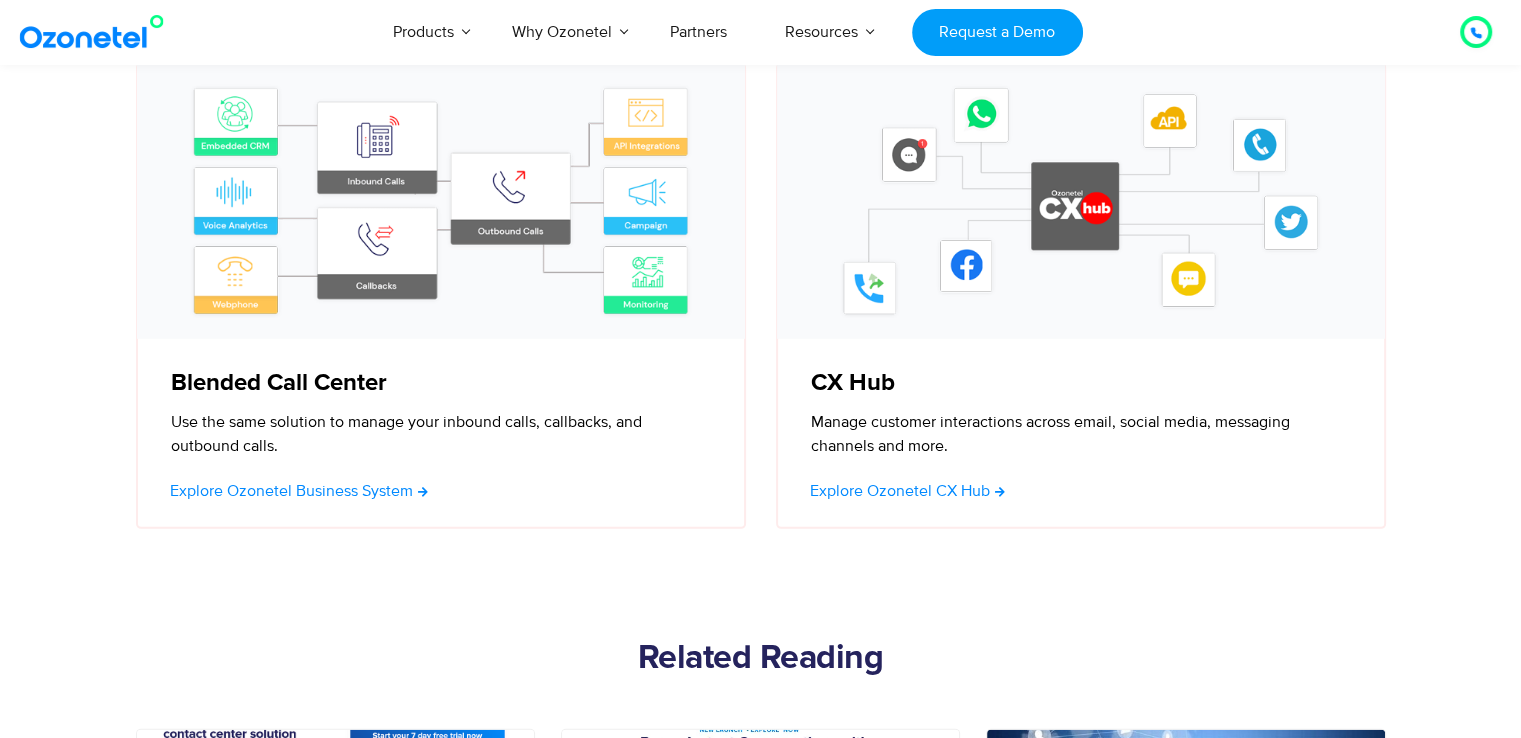 scroll, scrollTop: 5716, scrollLeft: 0, axis: vertical 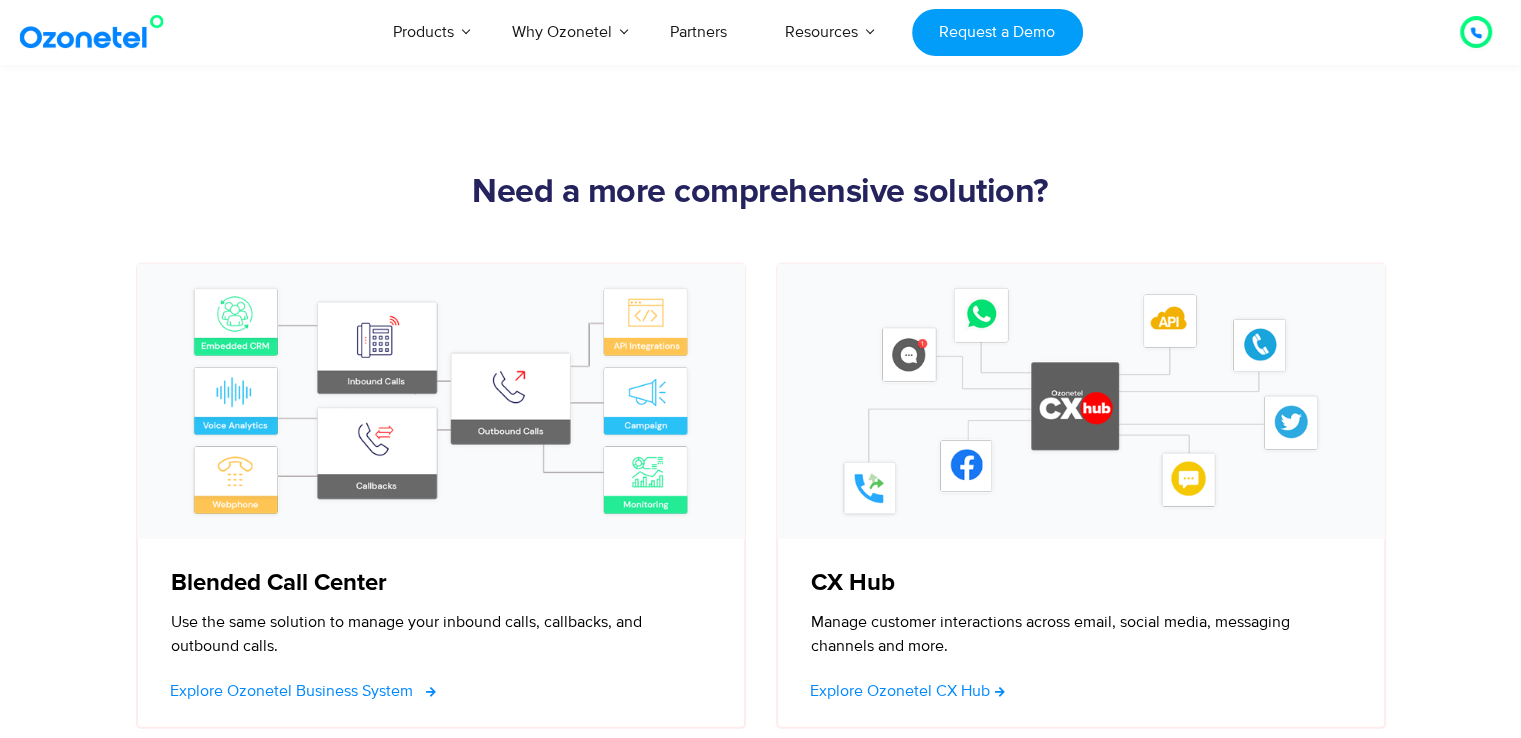 click on "Explore Ozonetel Business System" at bounding box center [291, 691] 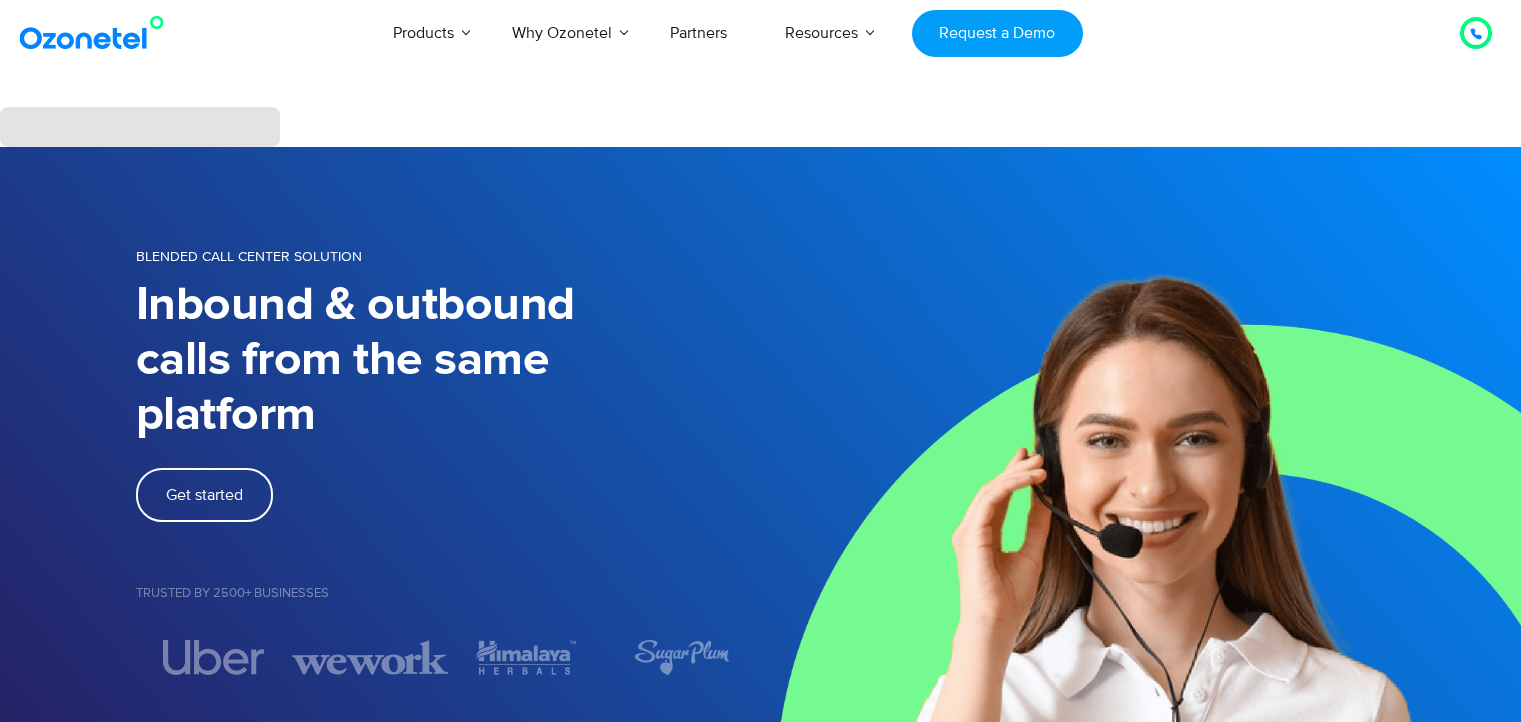 scroll, scrollTop: 0, scrollLeft: 0, axis: both 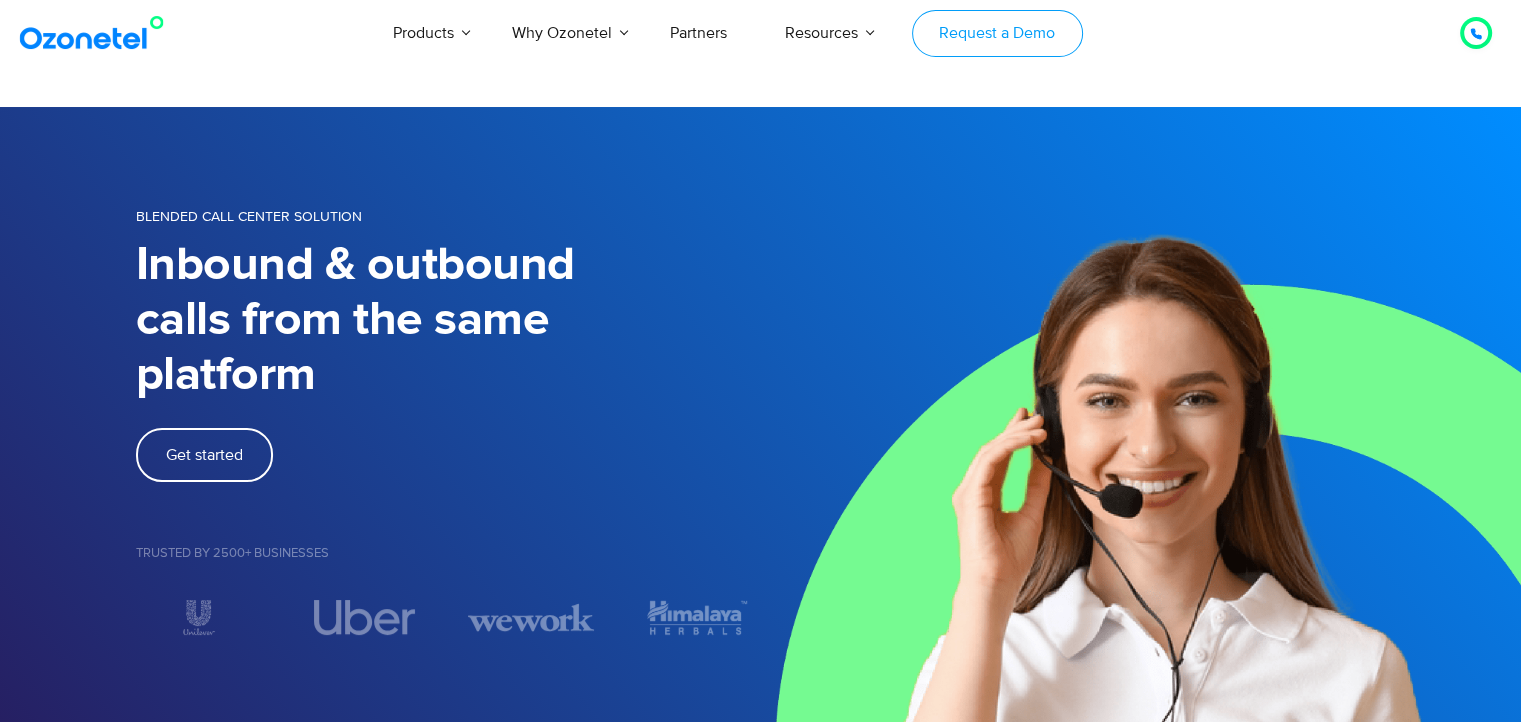 click on "Request a Demo" at bounding box center (997, 33) 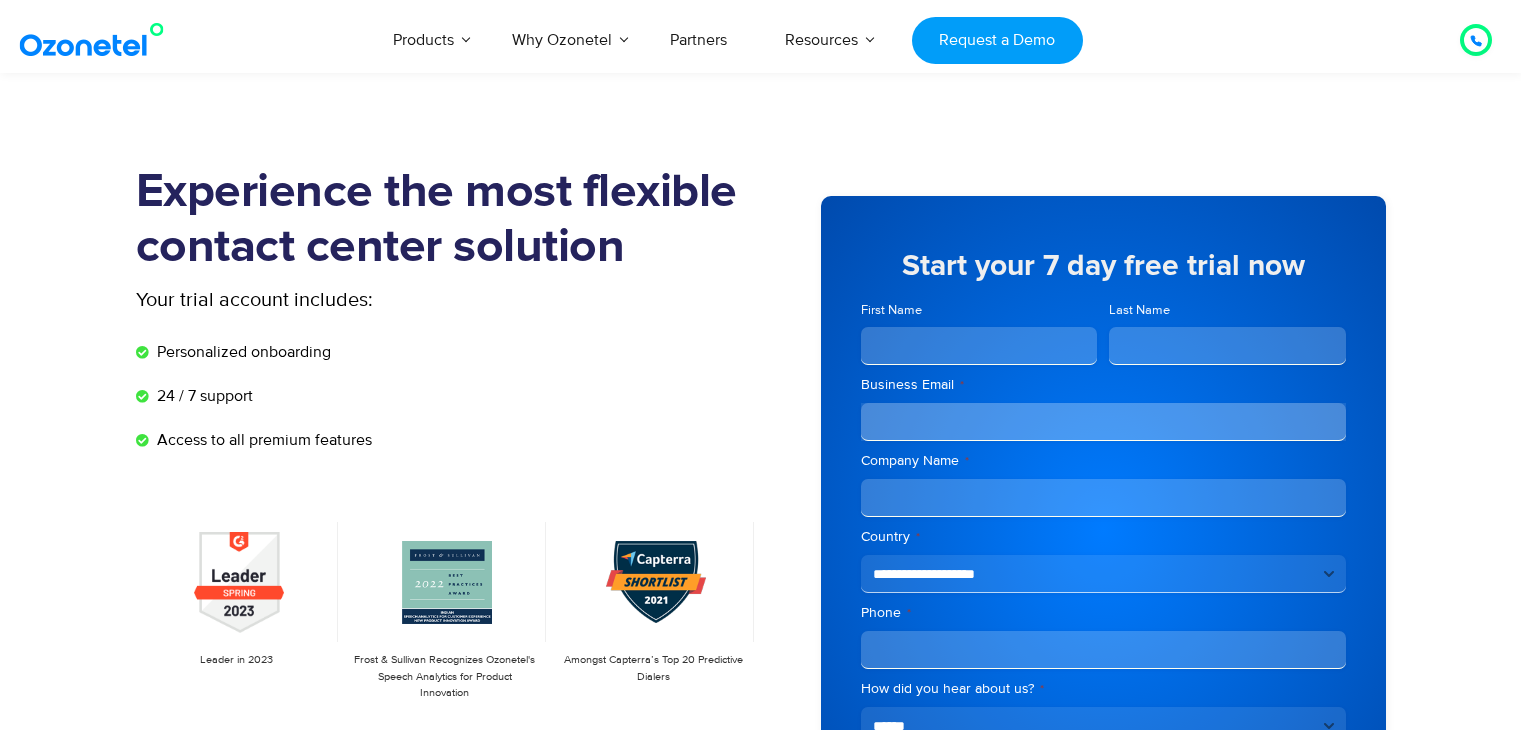 scroll, scrollTop: 300, scrollLeft: 0, axis: vertical 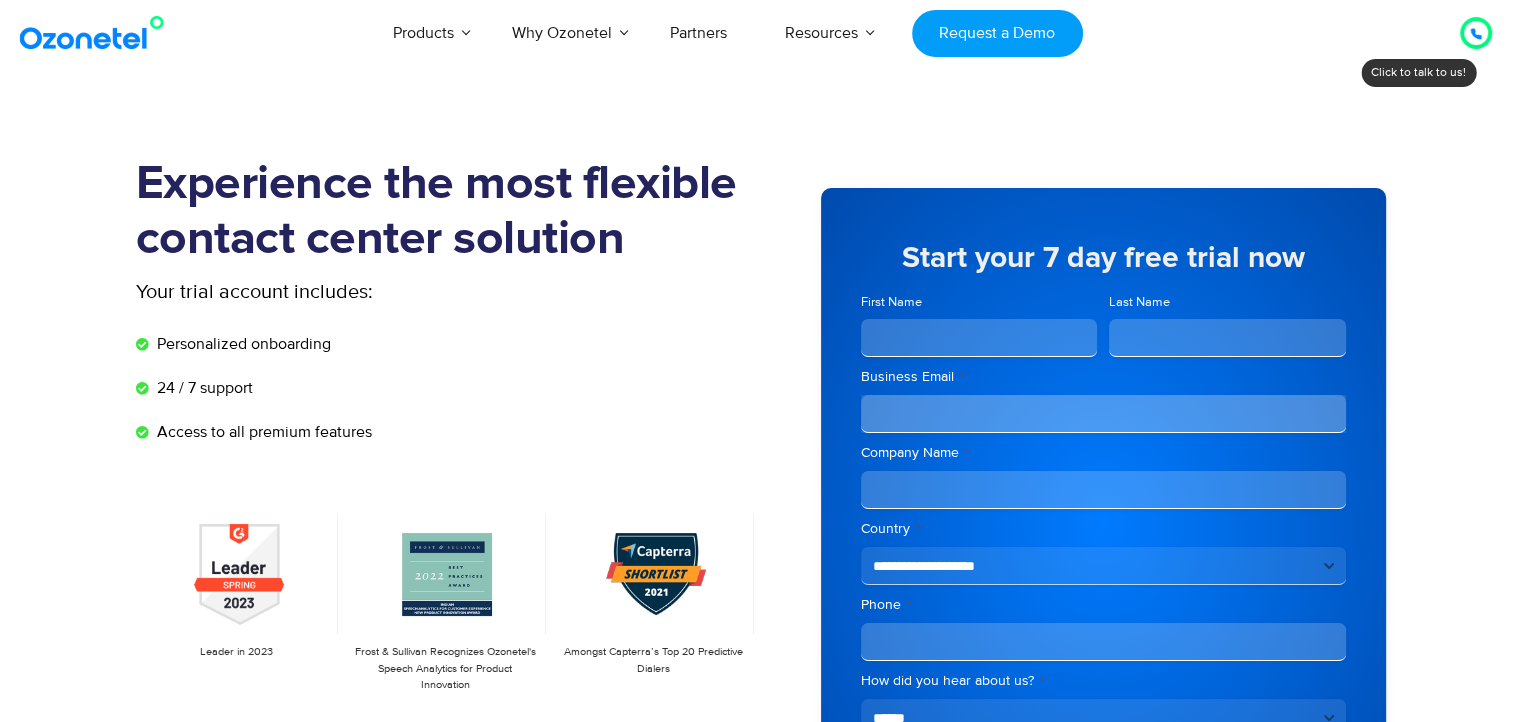 click on "First Name" at bounding box center [979, 338] 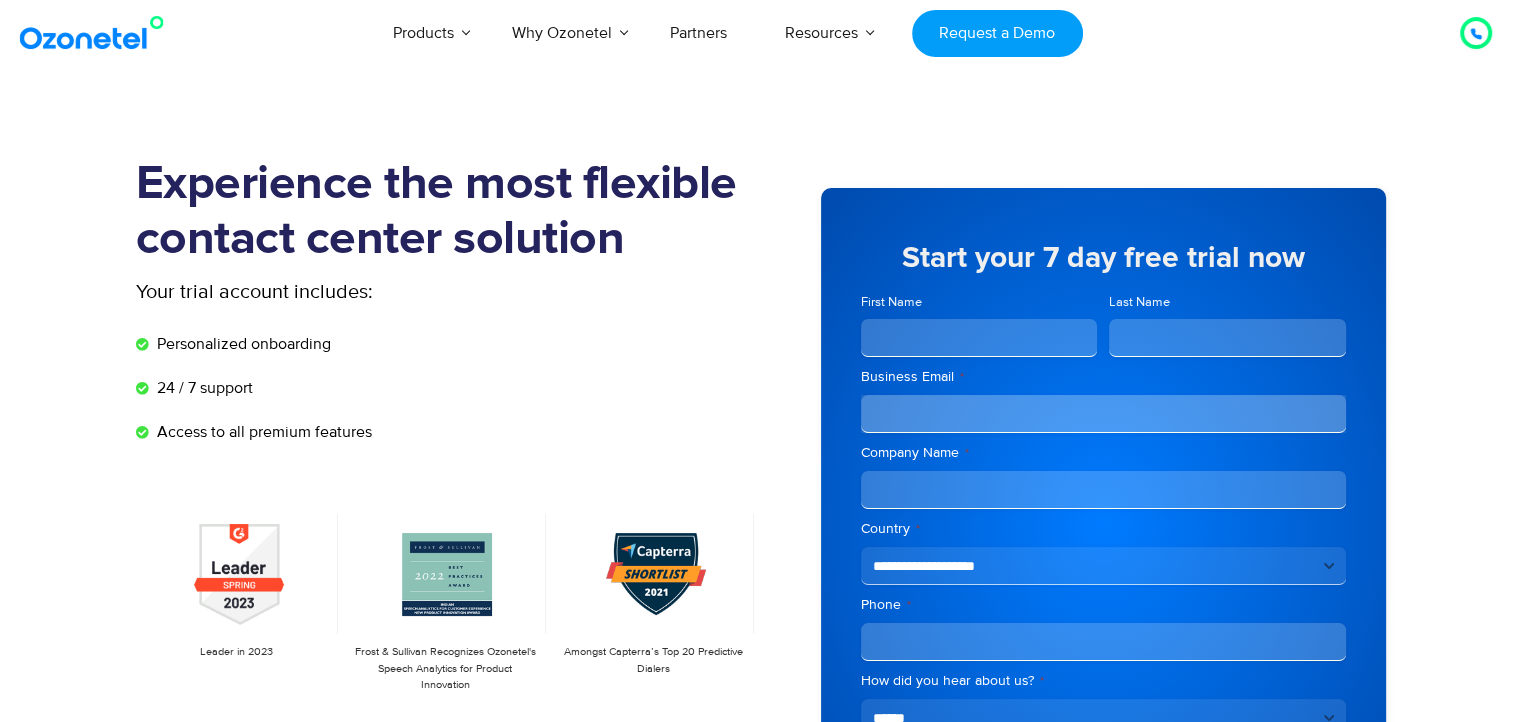 type on "***" 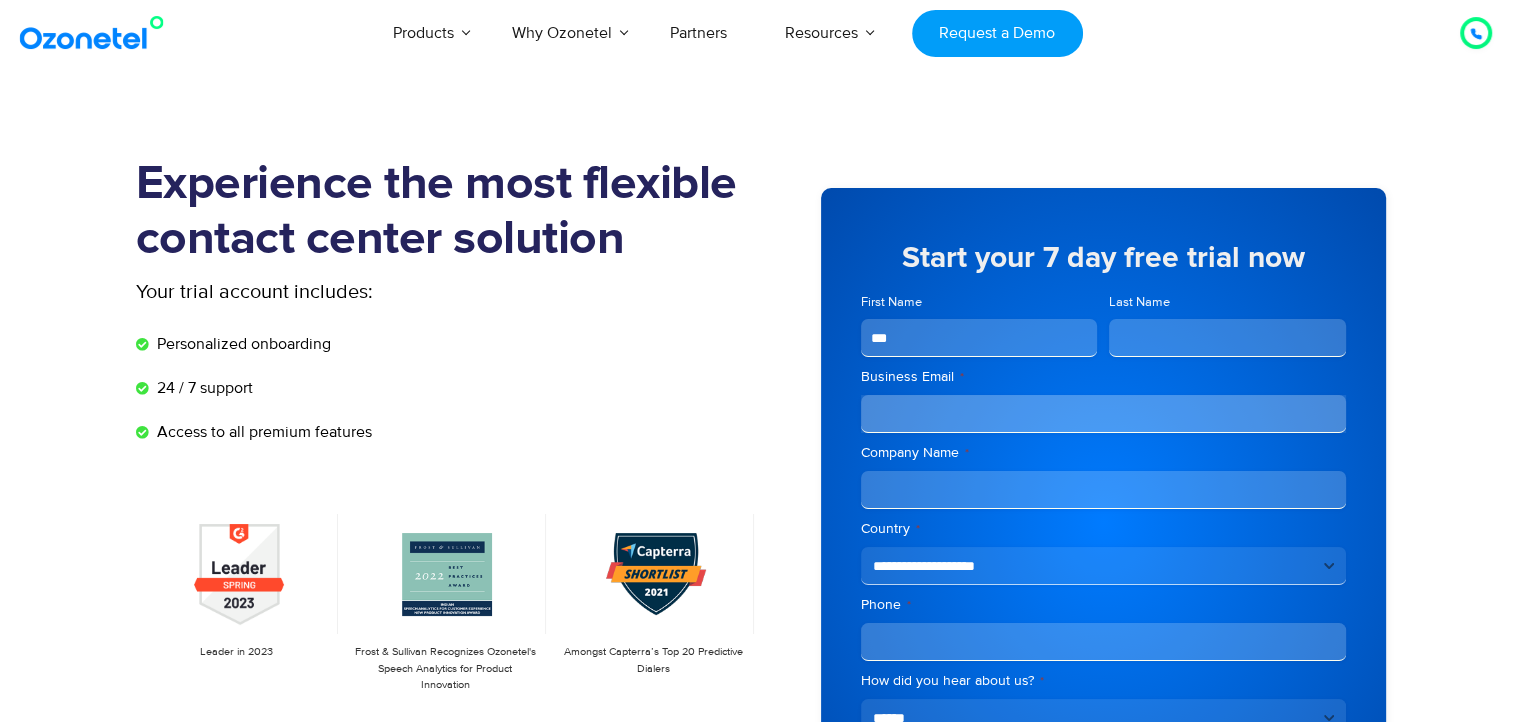 type on "****" 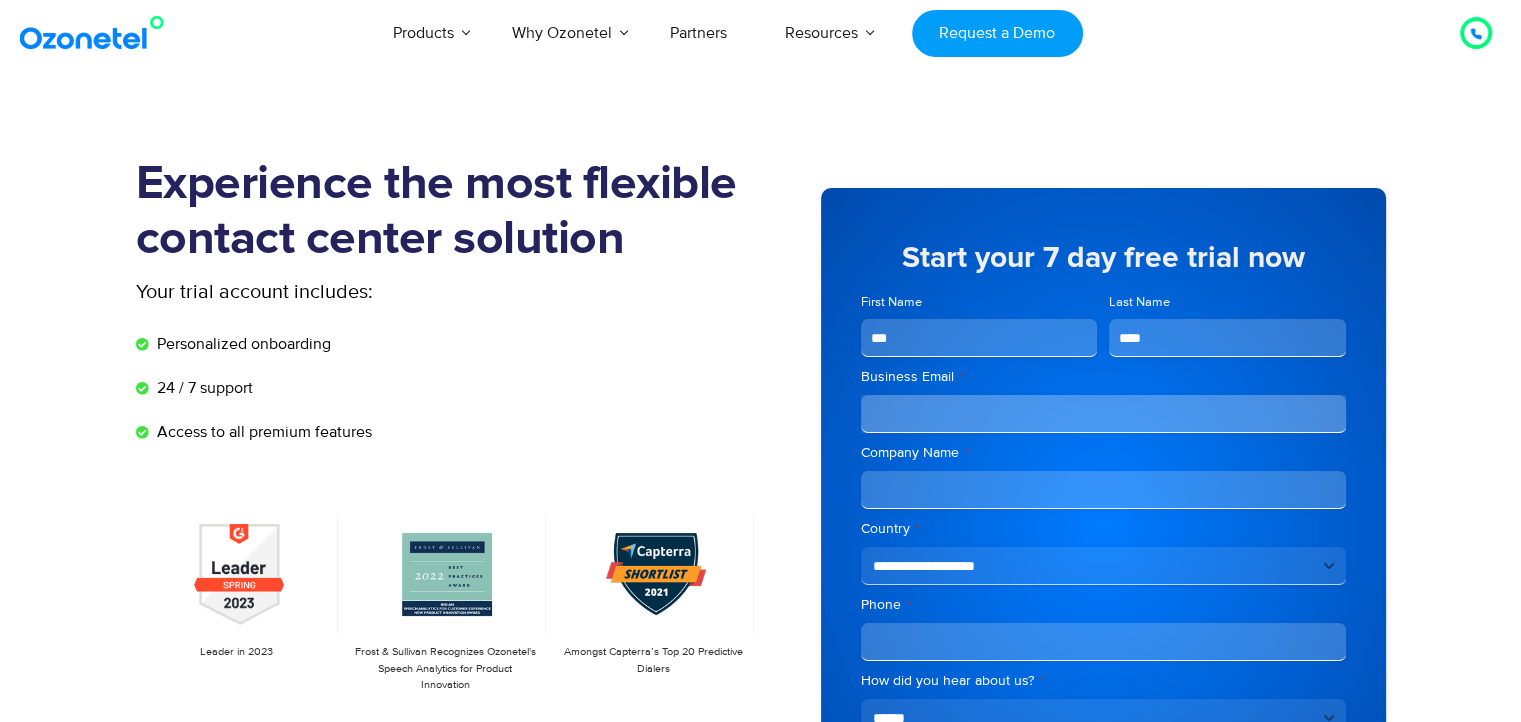 type on "**********" 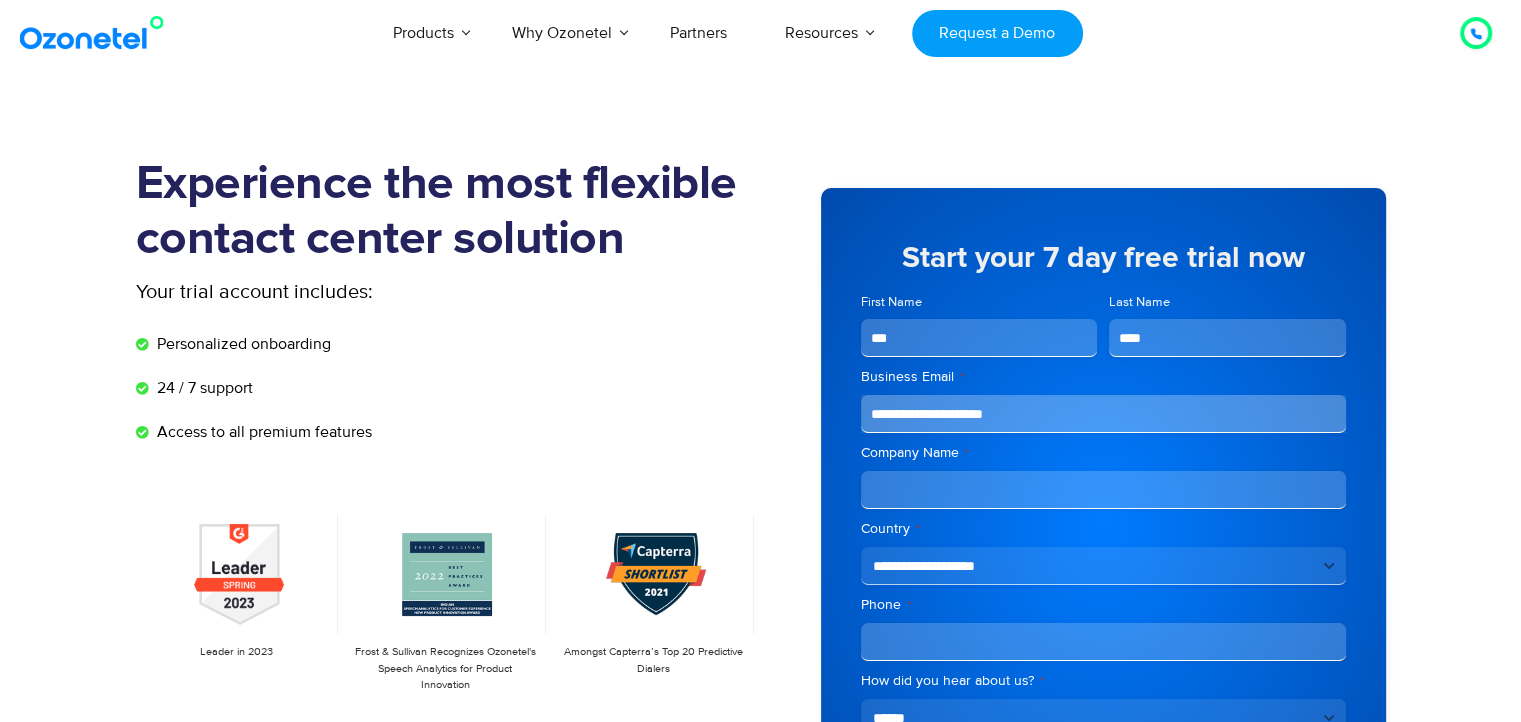 type on "**********" 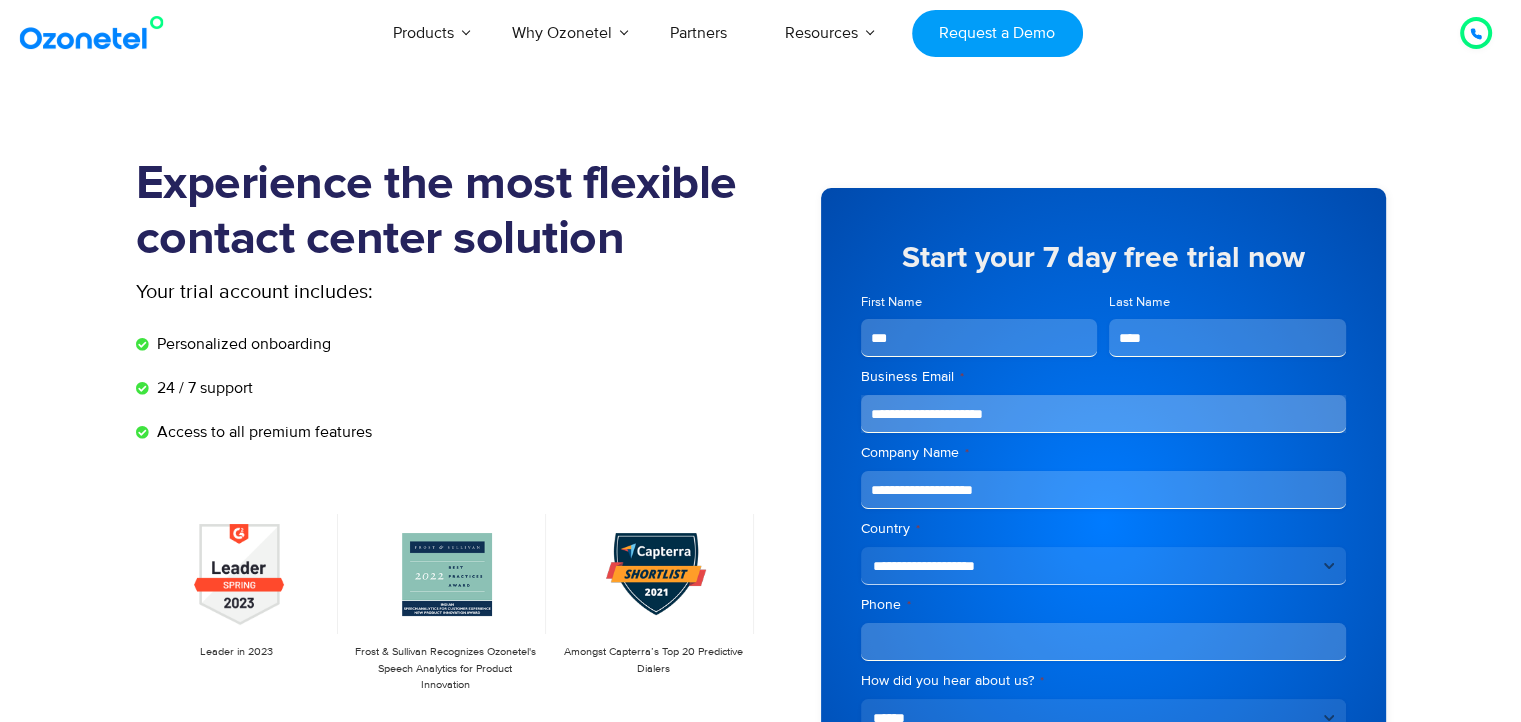 type on "**********" 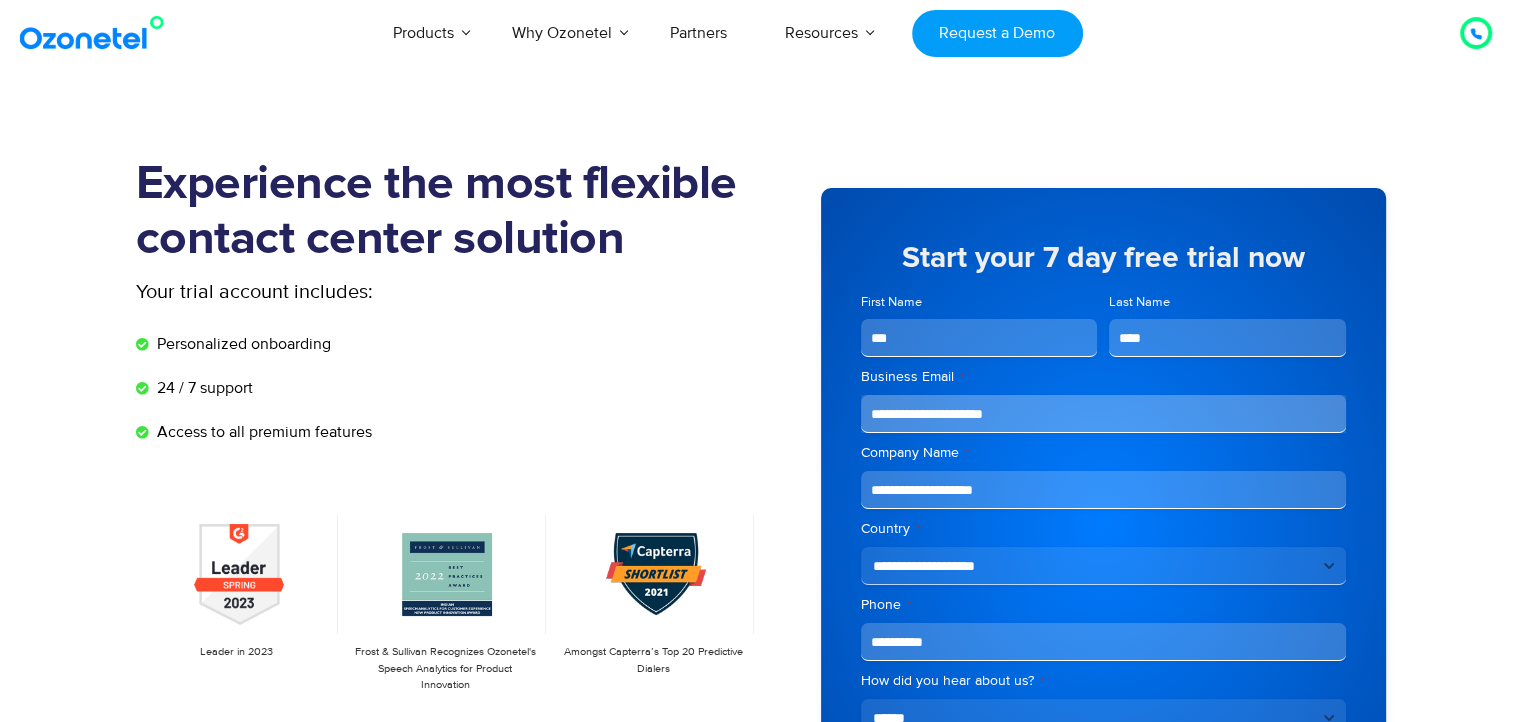 click on "**********" at bounding box center (1103, 414) 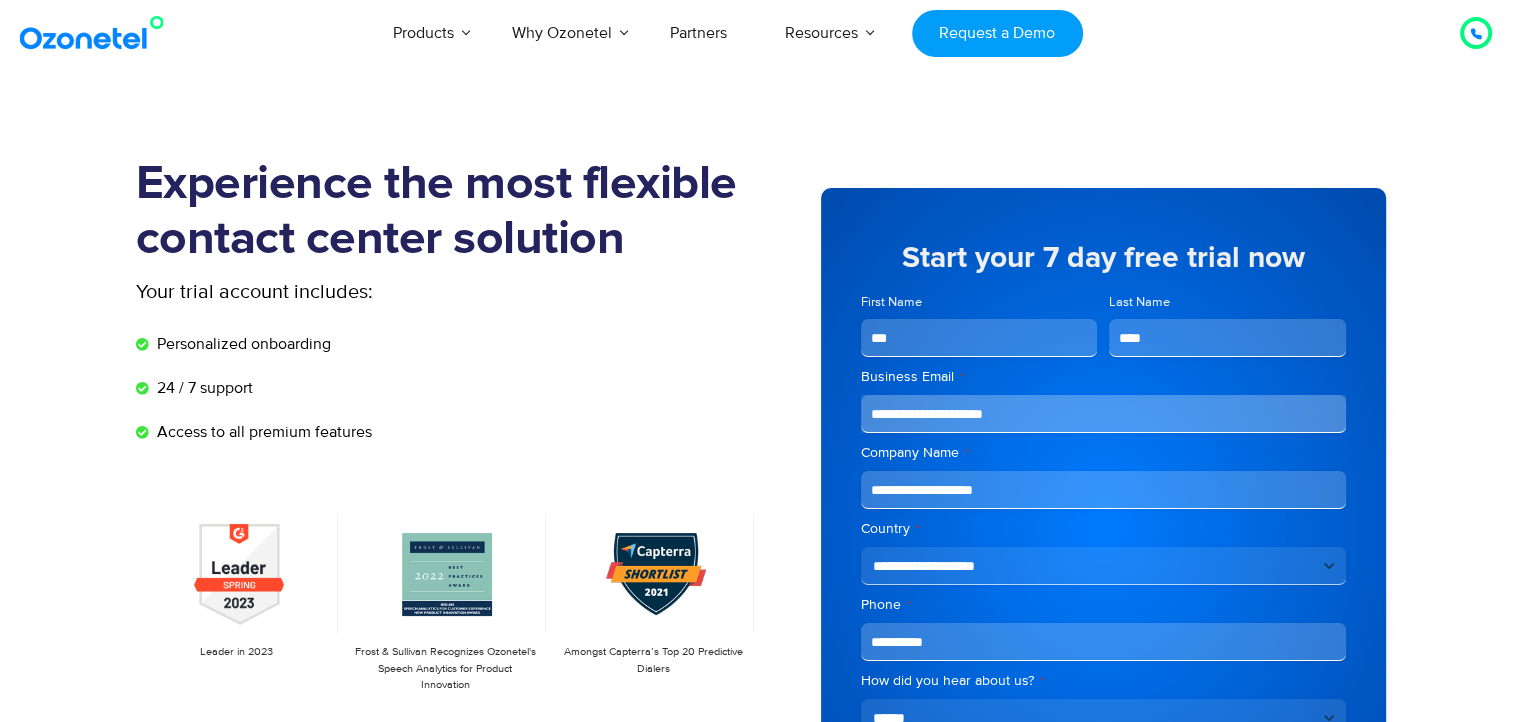 click on "**********" at bounding box center [1103, 414] 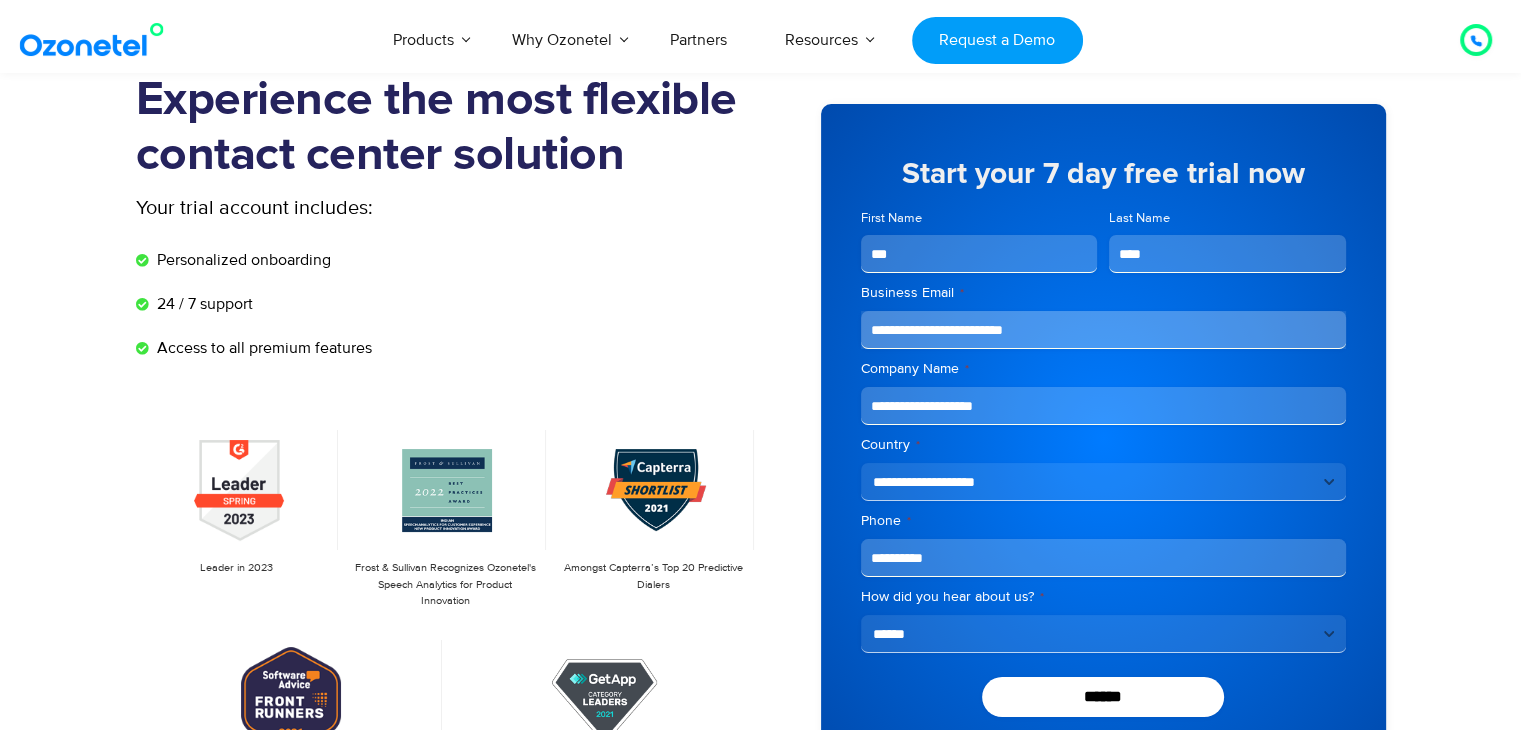 scroll, scrollTop: 200, scrollLeft: 0, axis: vertical 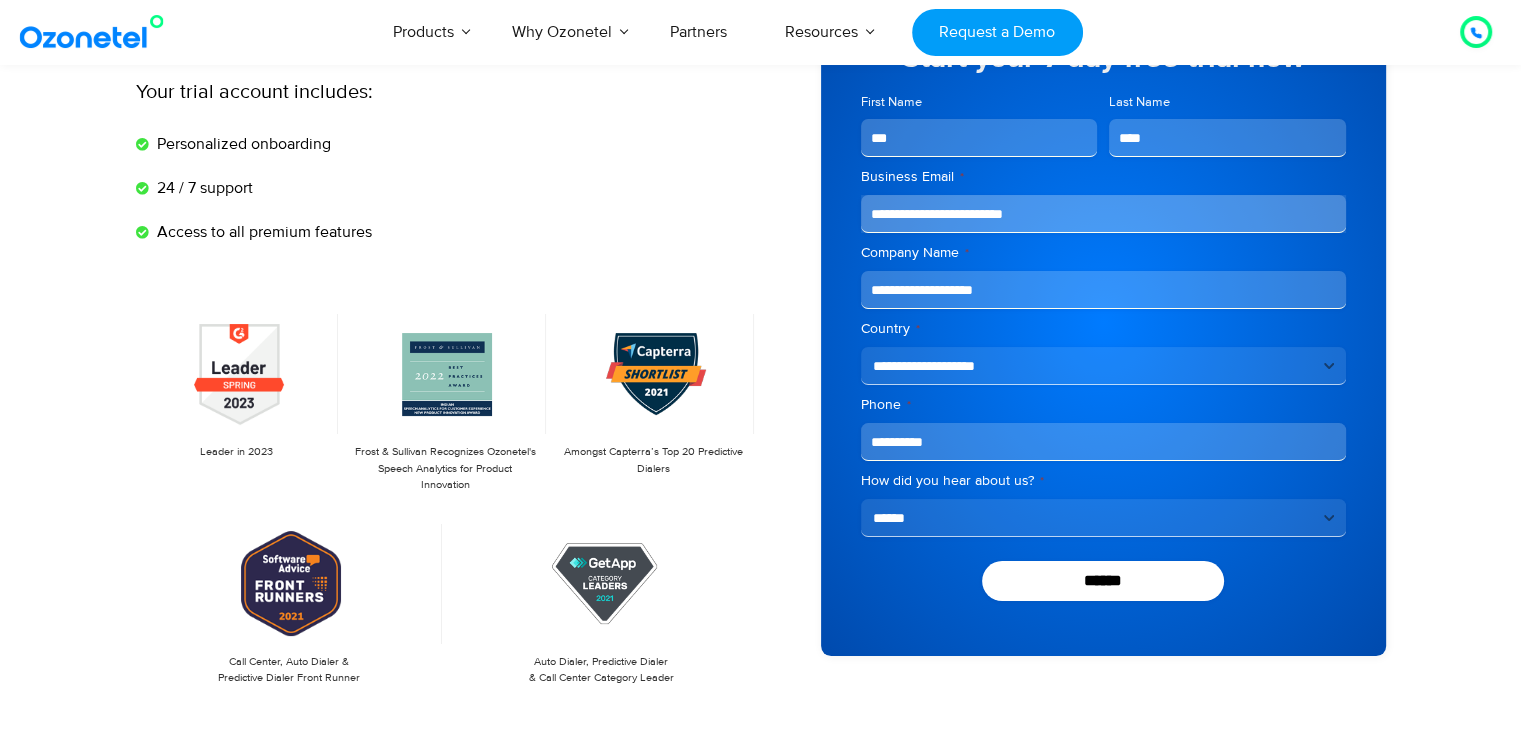 type on "**********" 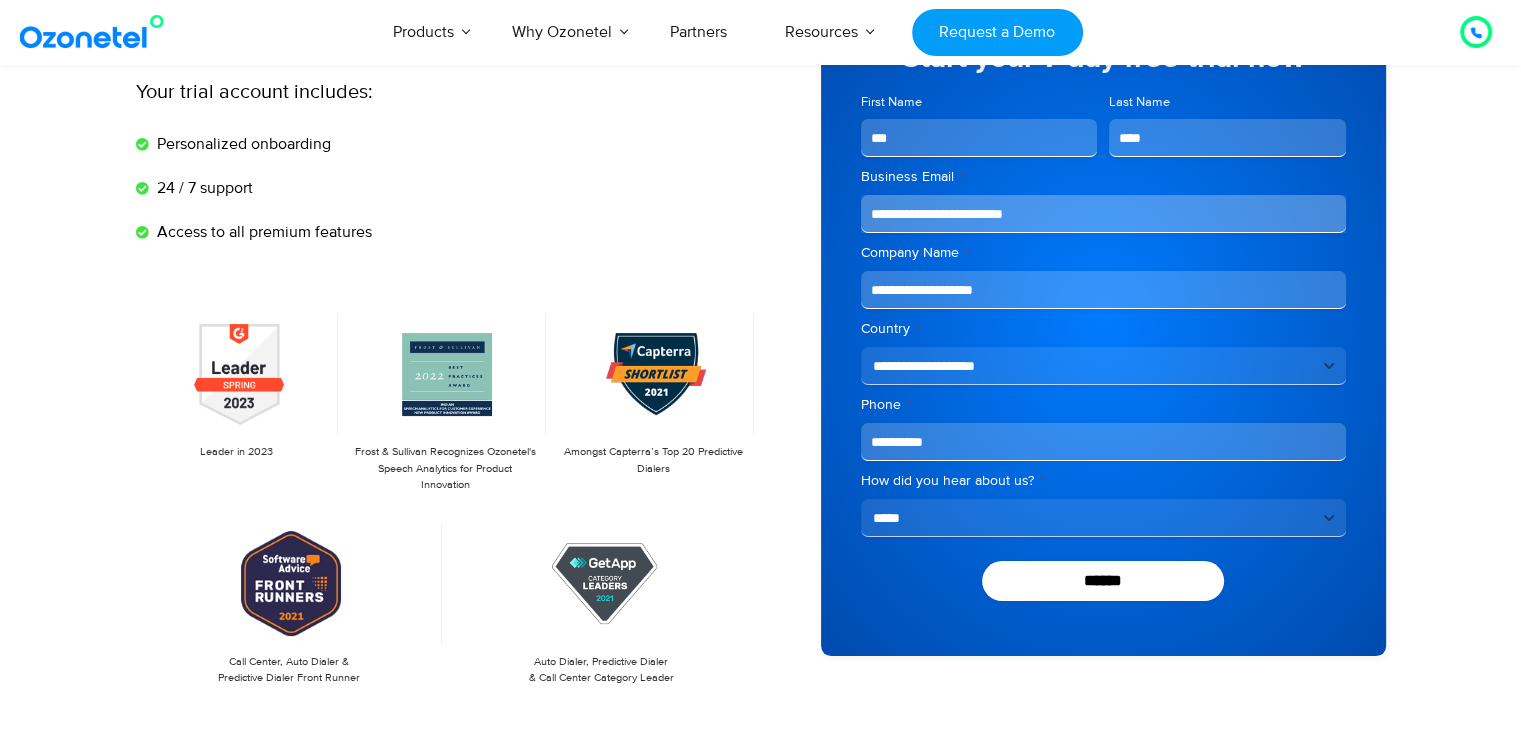 click on "**********" at bounding box center (1103, 518) 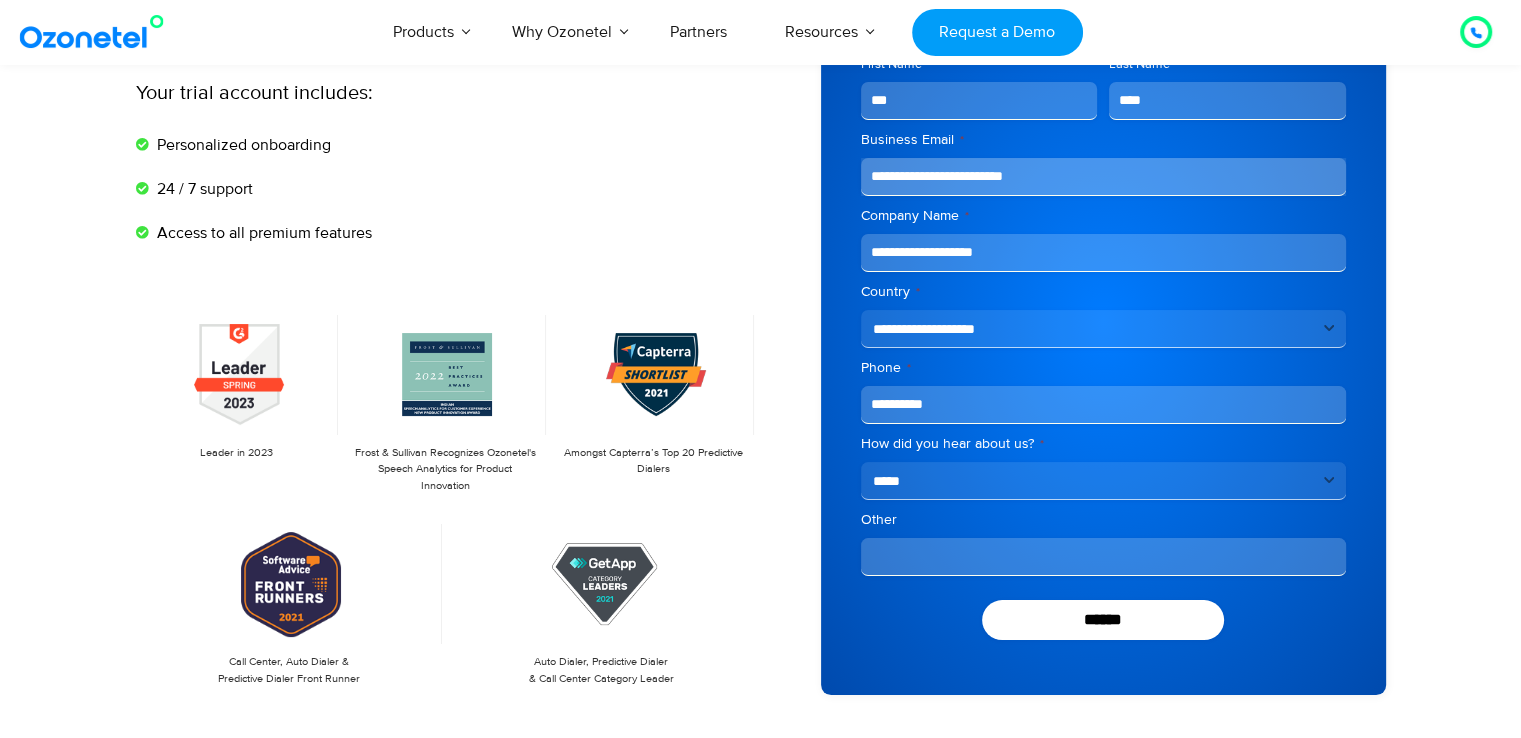 click on "Other" at bounding box center (1103, 557) 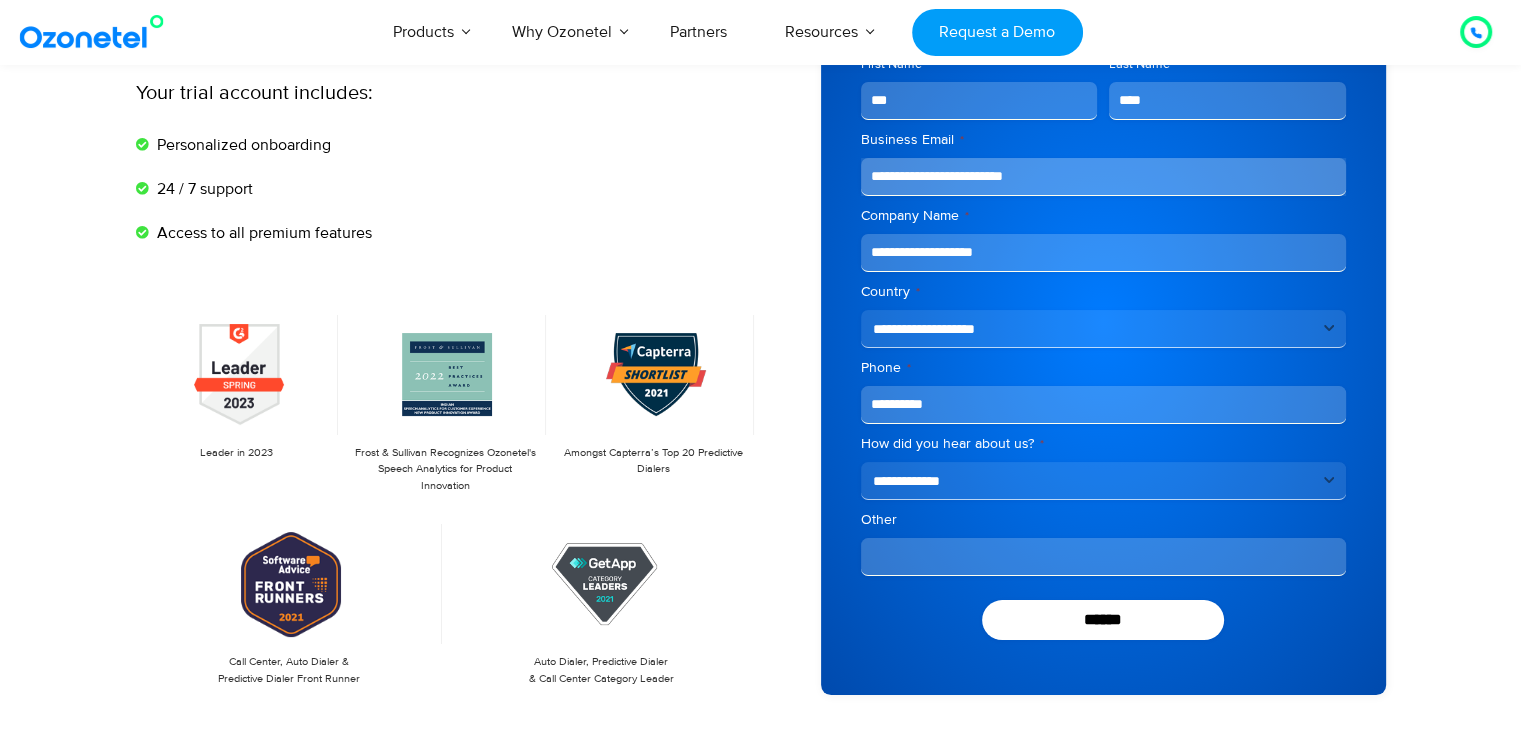 click on "**********" at bounding box center (1103, 481) 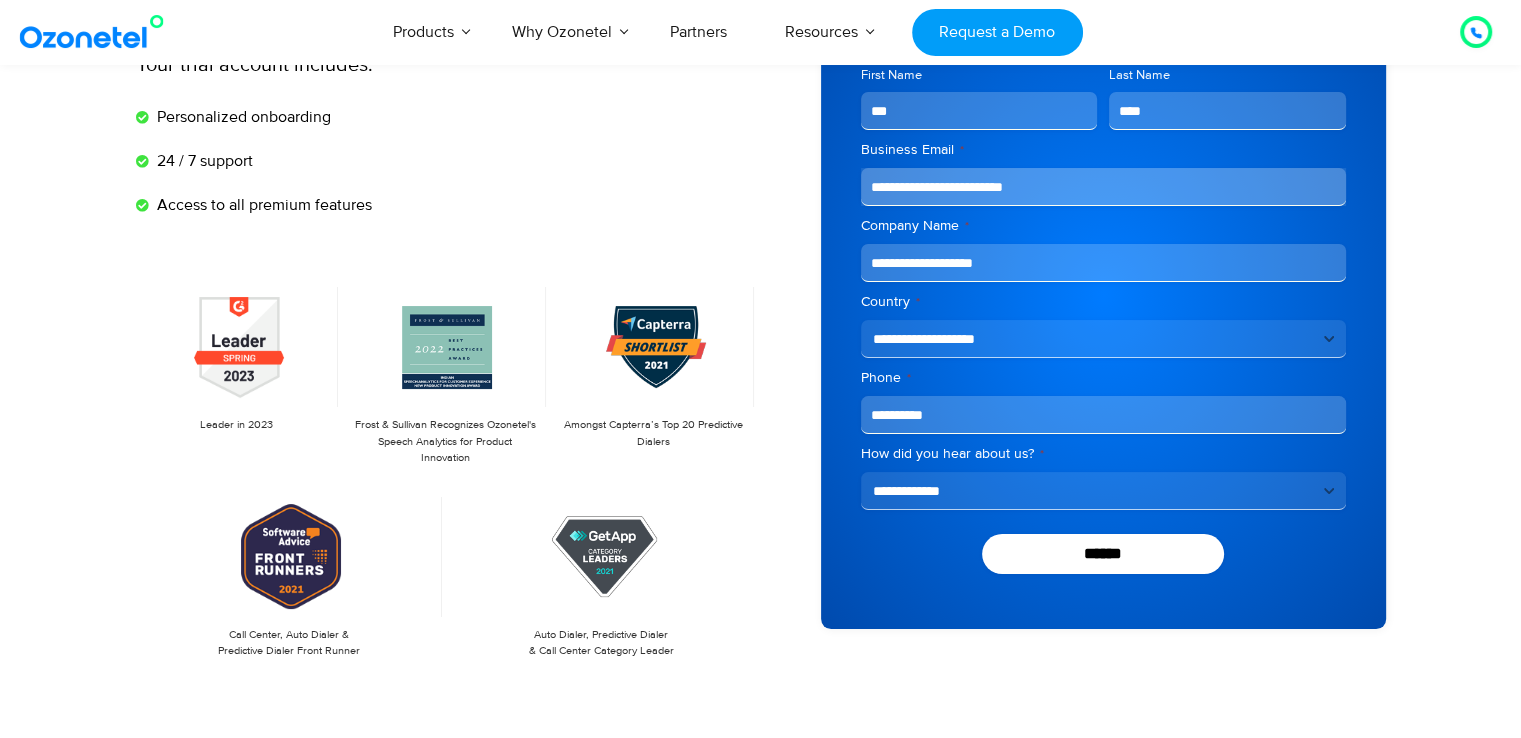 scroll, scrollTop: 200, scrollLeft: 0, axis: vertical 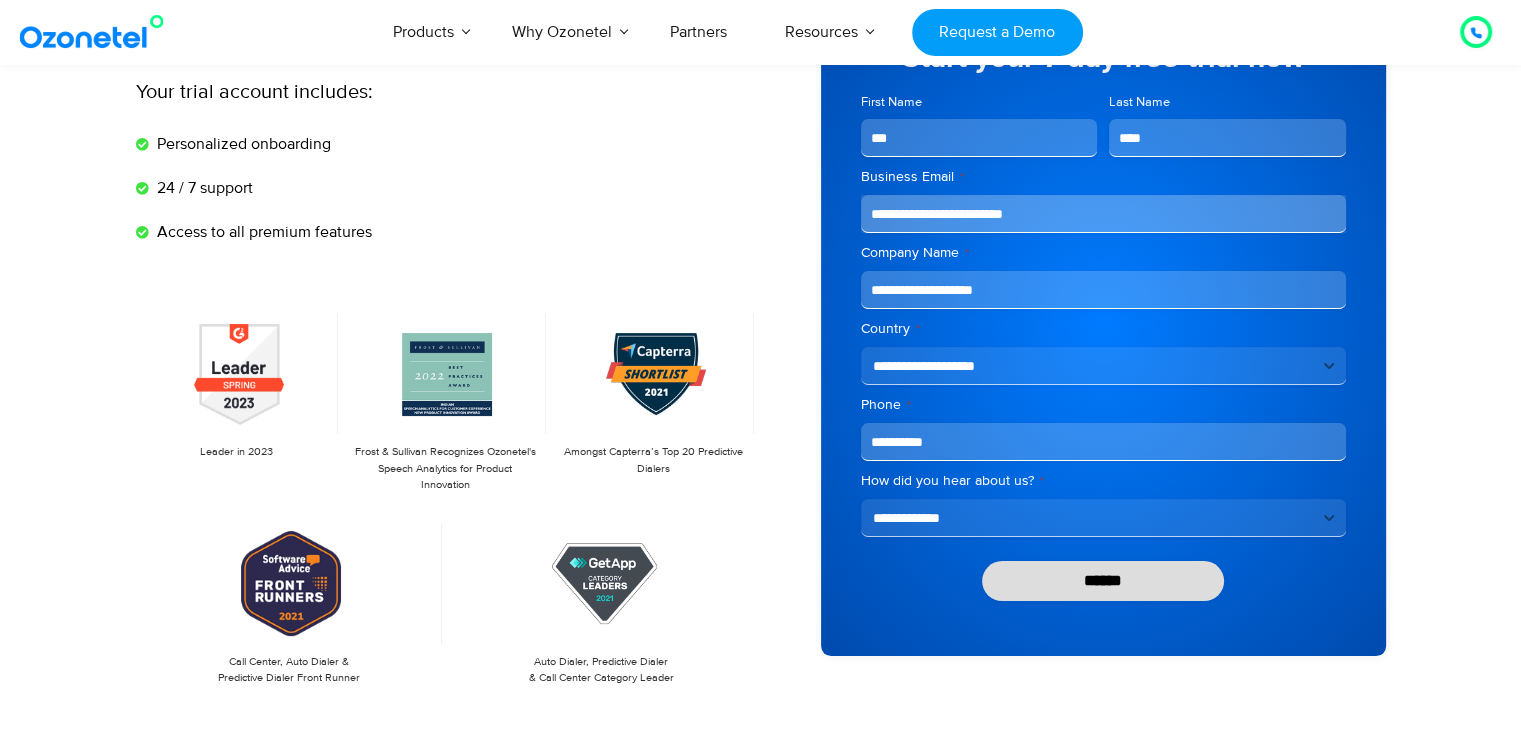 click on "******" at bounding box center (1103, 581) 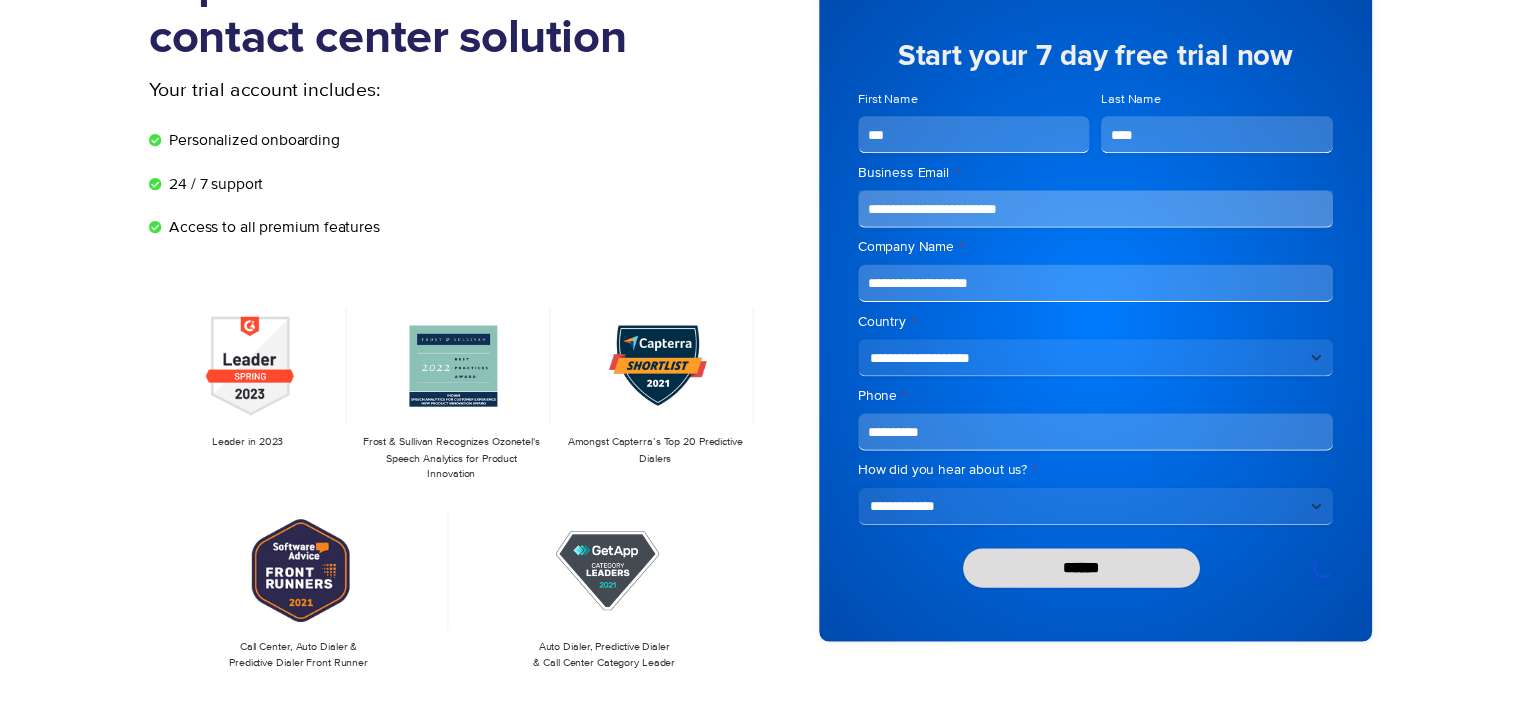 scroll, scrollTop: 0, scrollLeft: 0, axis: both 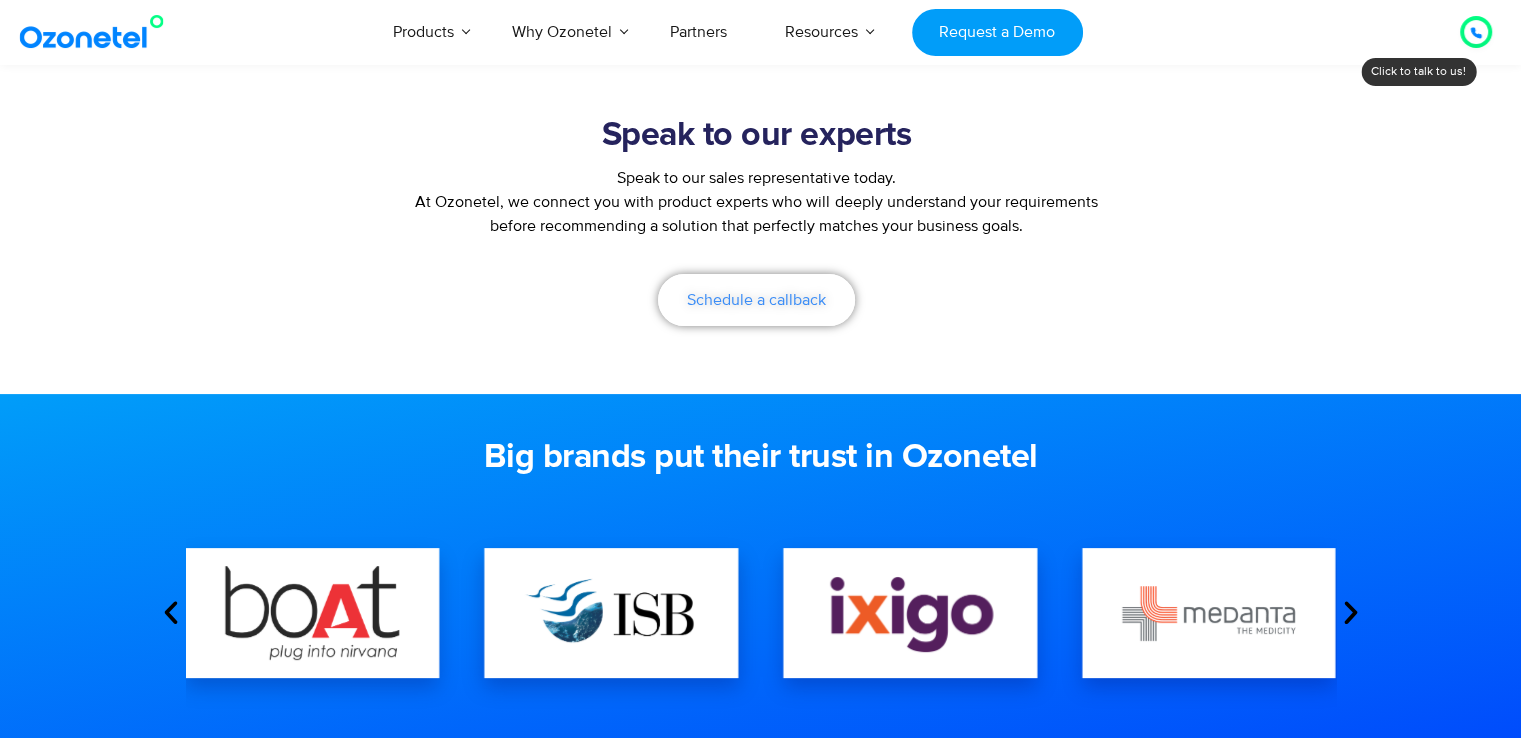 click on "Schedule a callback" at bounding box center [756, 300] 